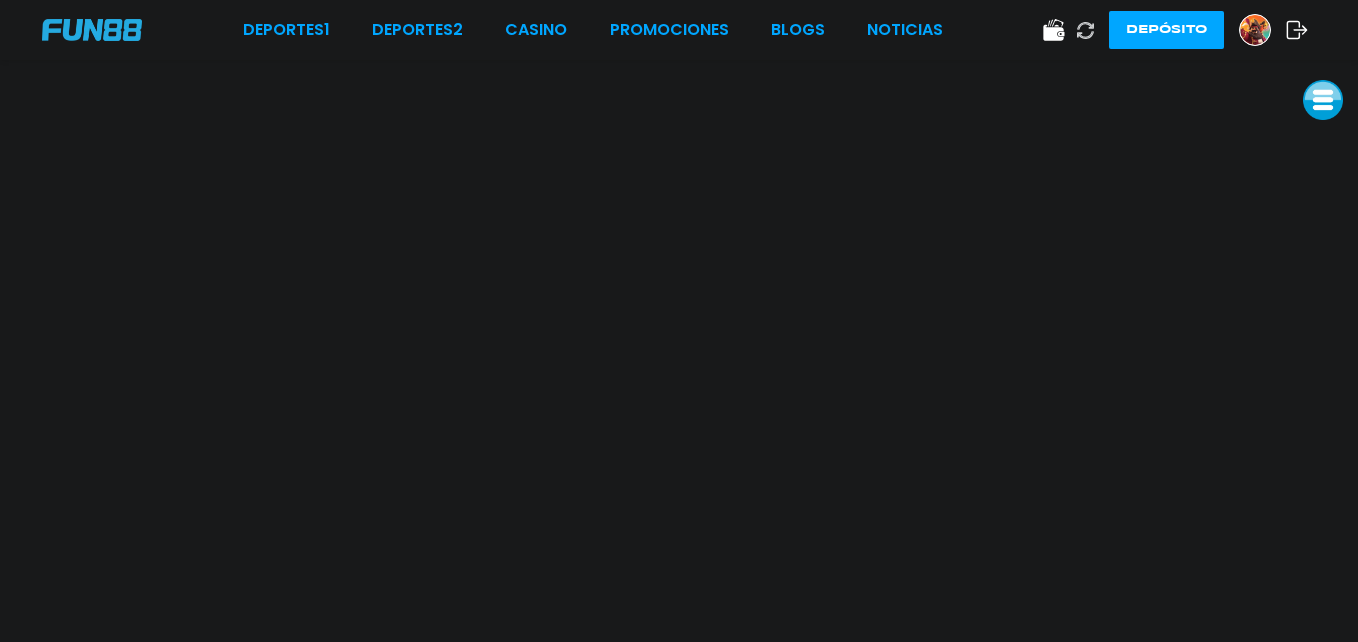 scroll, scrollTop: 0, scrollLeft: 0, axis: both 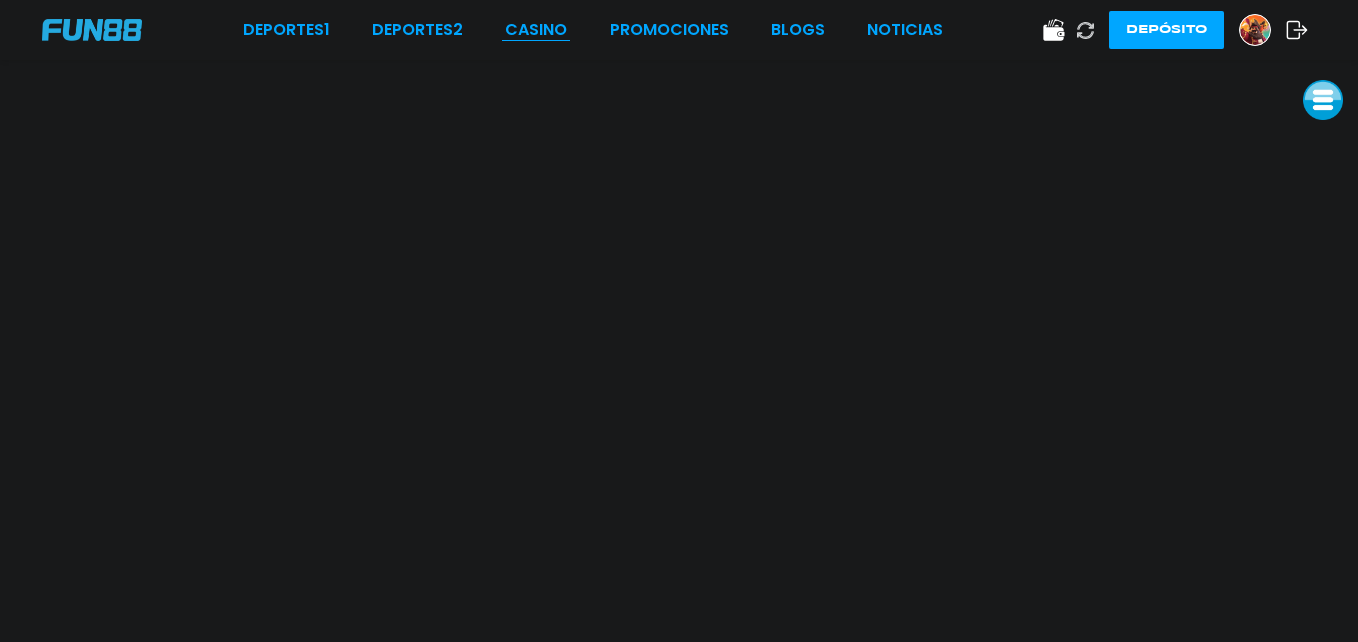 click on "CASINO" at bounding box center (536, 30) 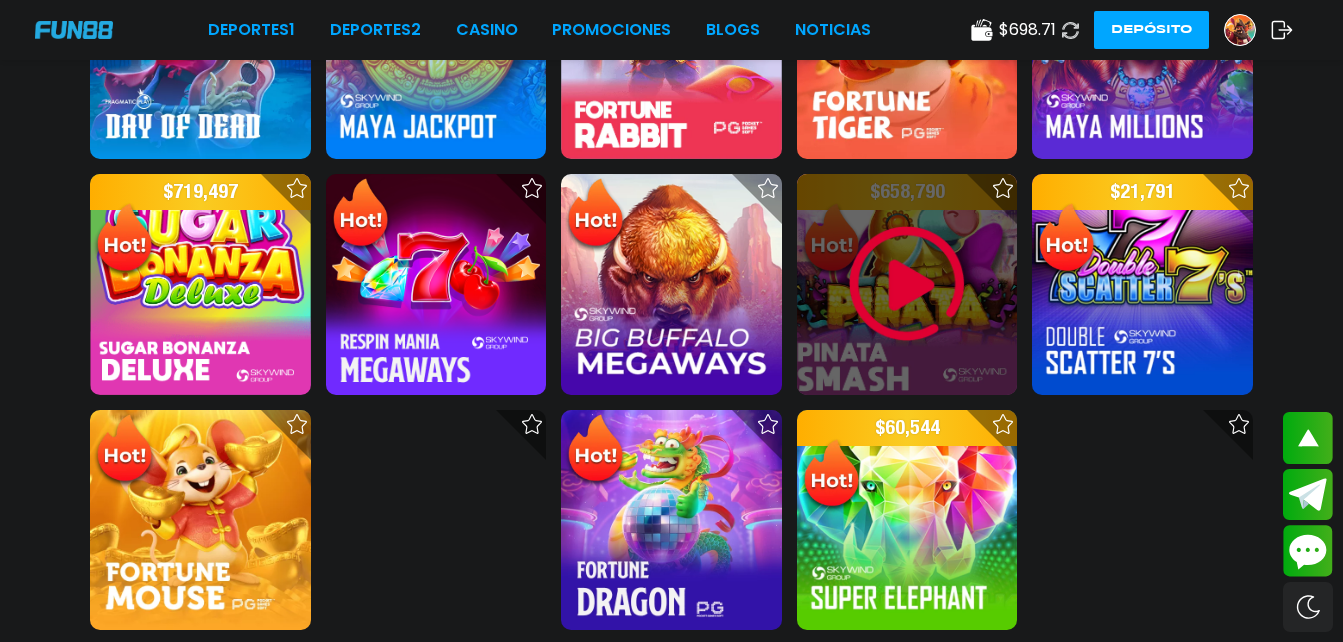 scroll, scrollTop: 1229, scrollLeft: 0, axis: vertical 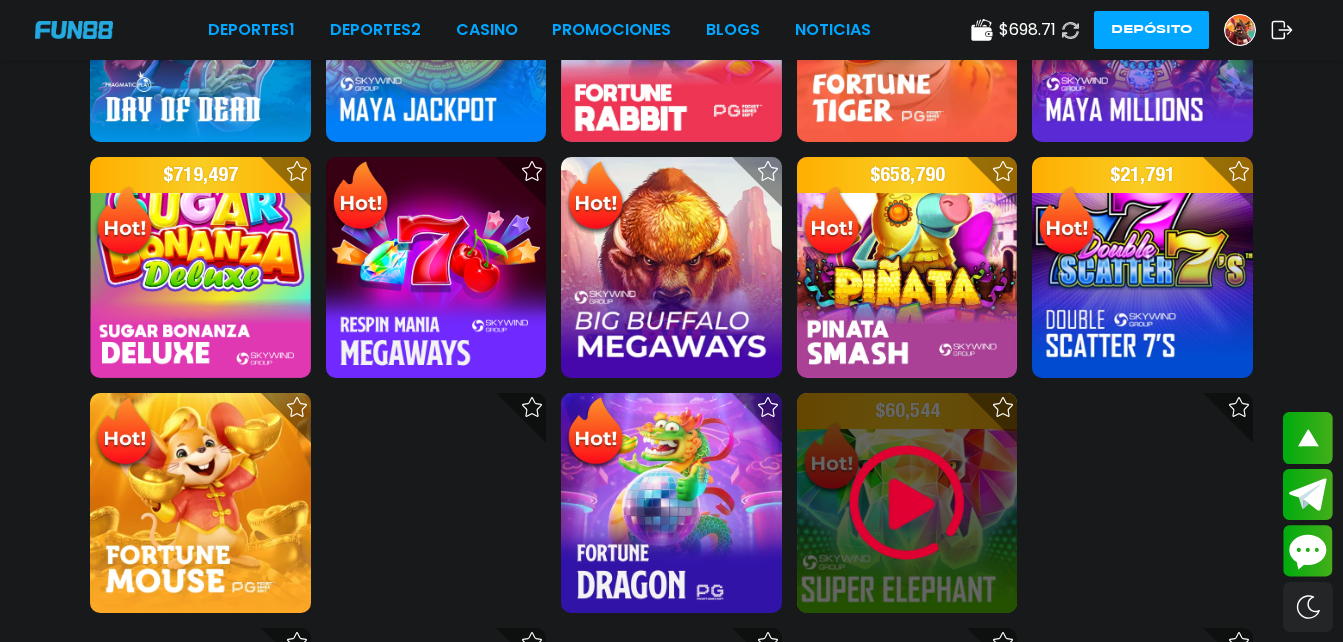 click at bounding box center [907, 503] 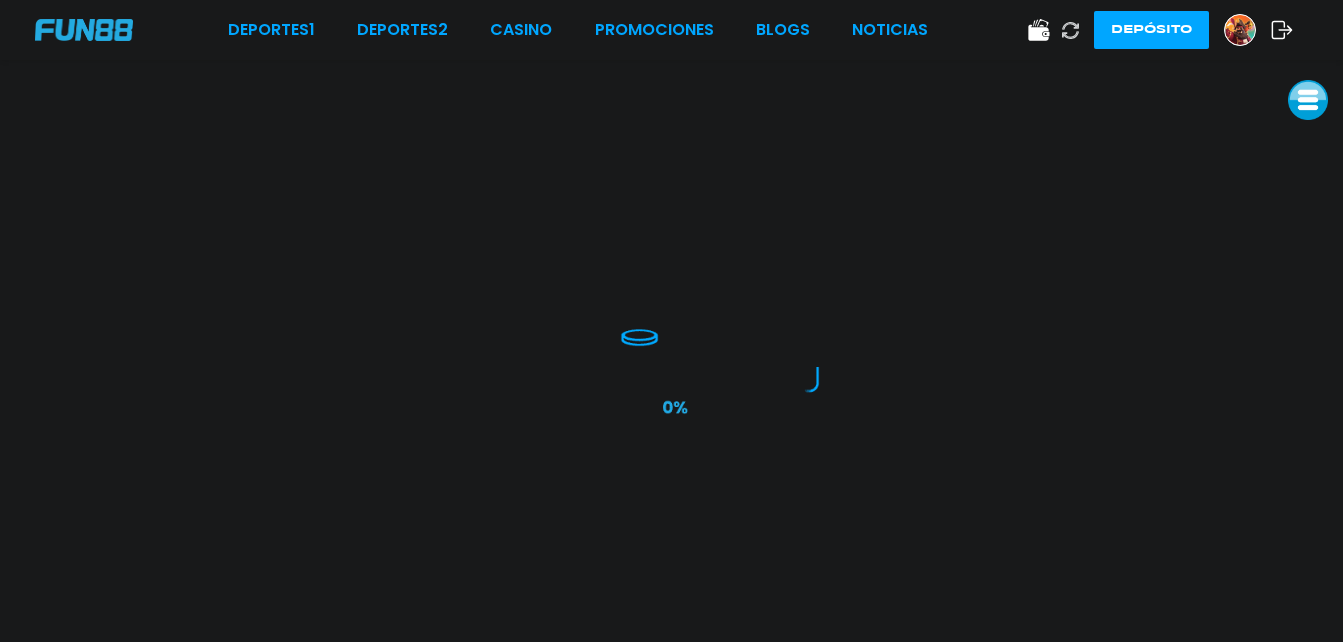 scroll, scrollTop: 0, scrollLeft: 0, axis: both 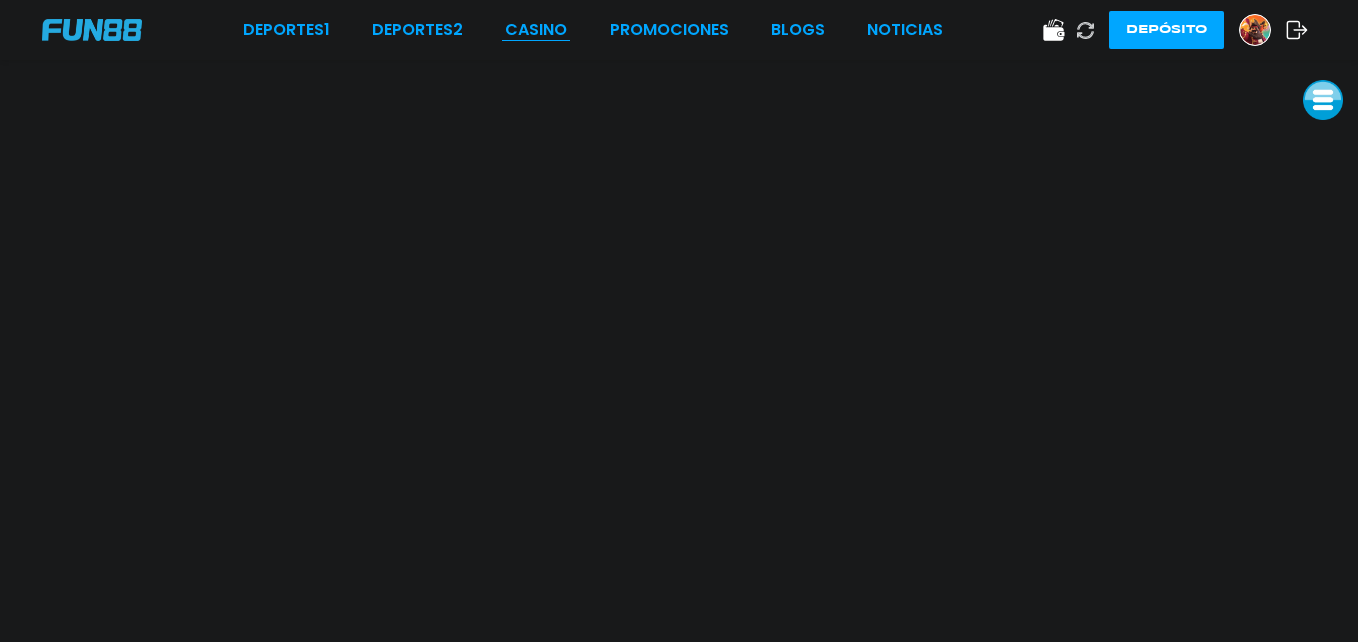 click on "CASINO" at bounding box center [536, 30] 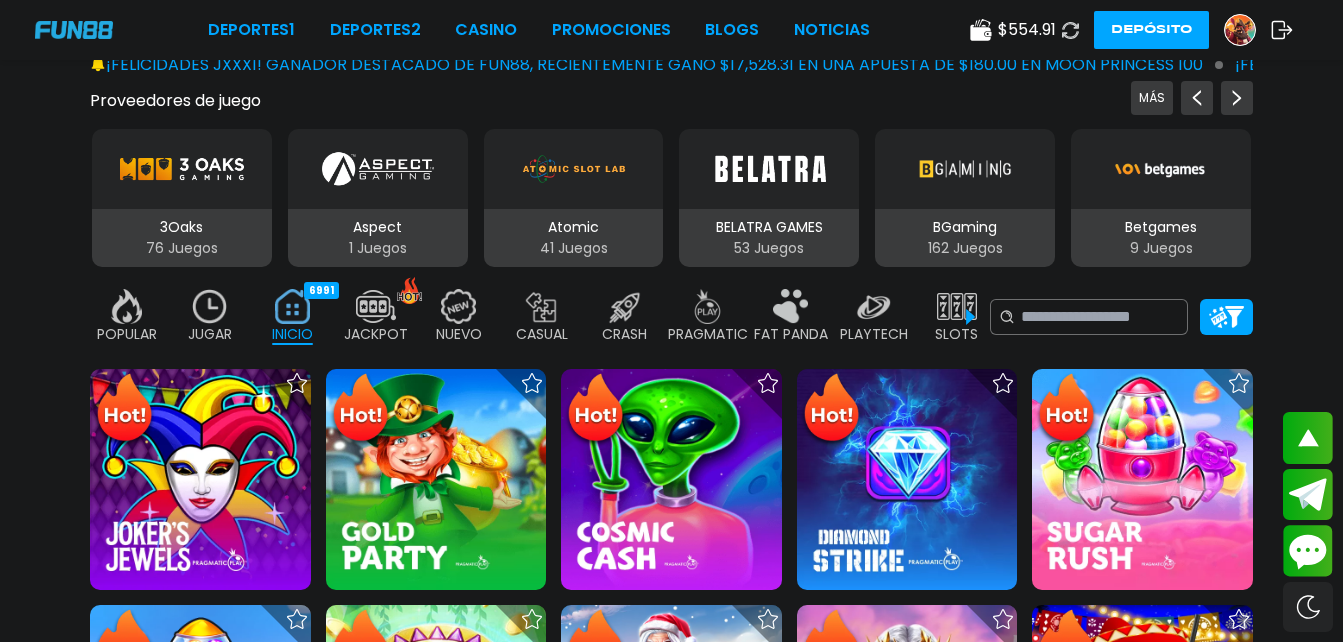 scroll, scrollTop: 271, scrollLeft: 0, axis: vertical 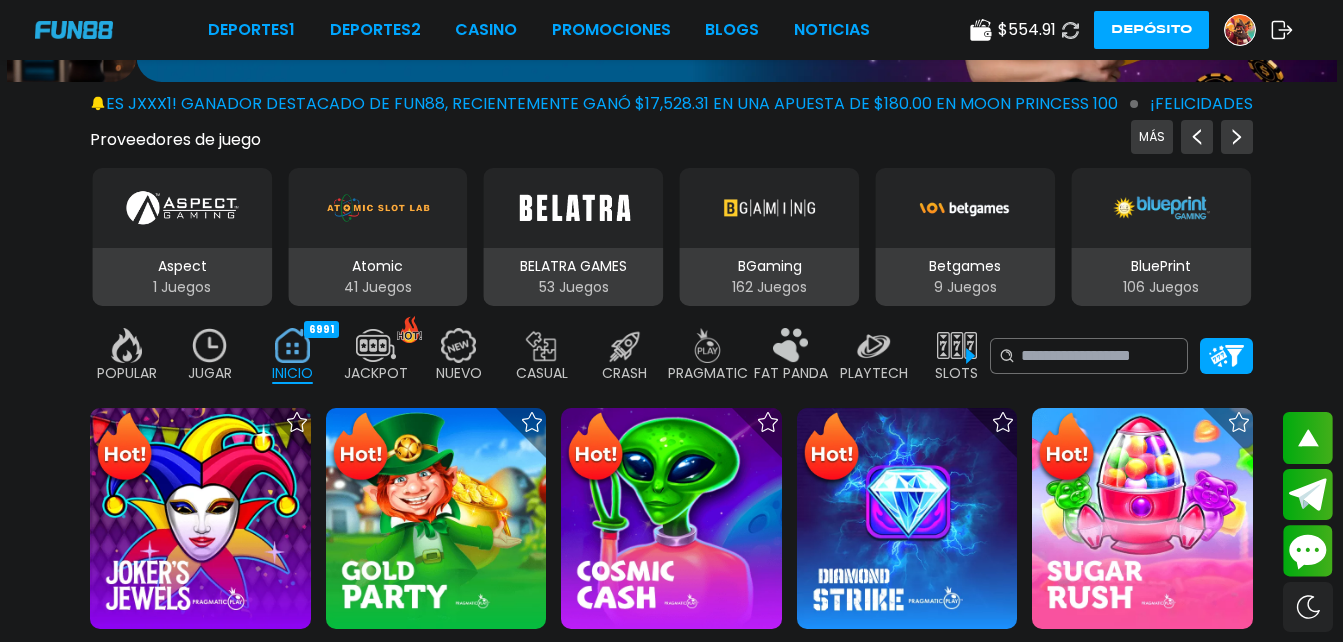 click at bounding box center (210, 345) 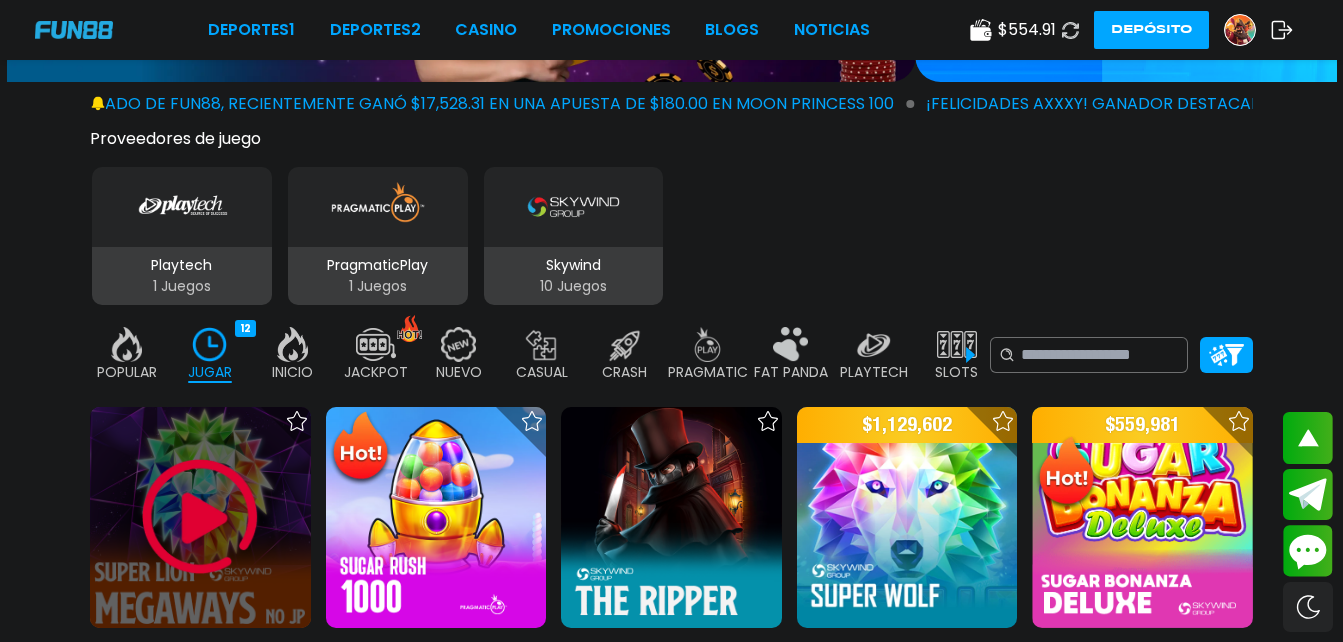 click at bounding box center [200, 517] 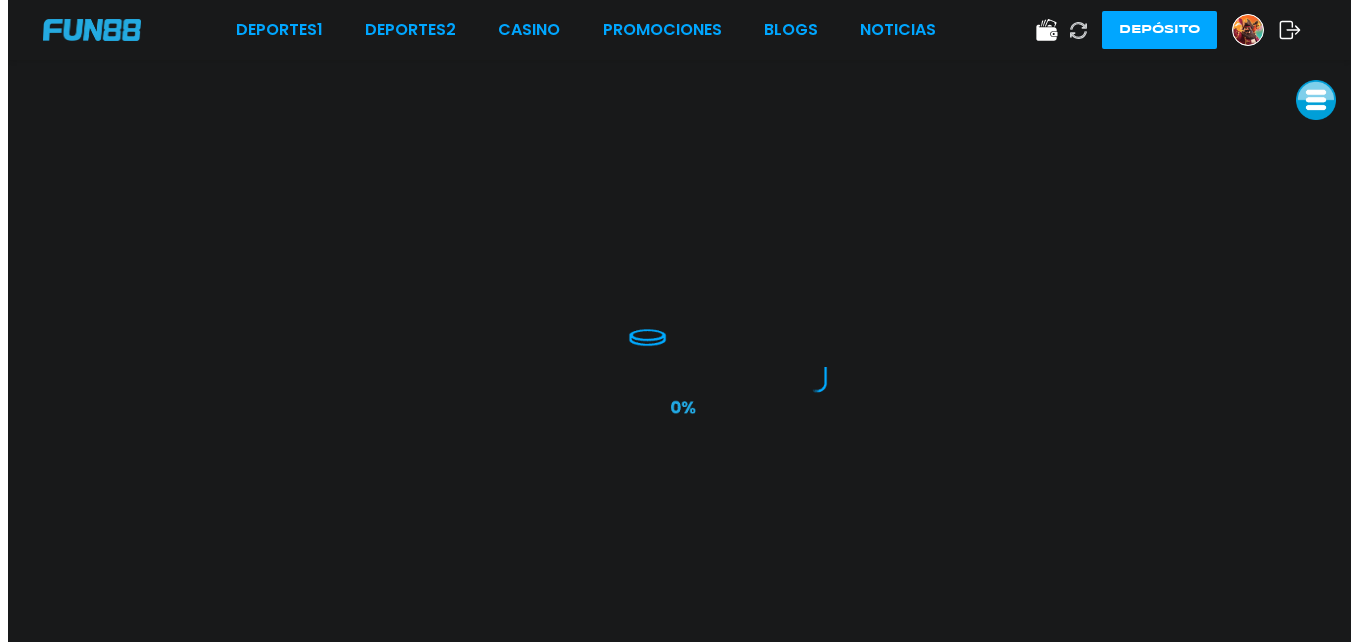 scroll, scrollTop: 0, scrollLeft: 0, axis: both 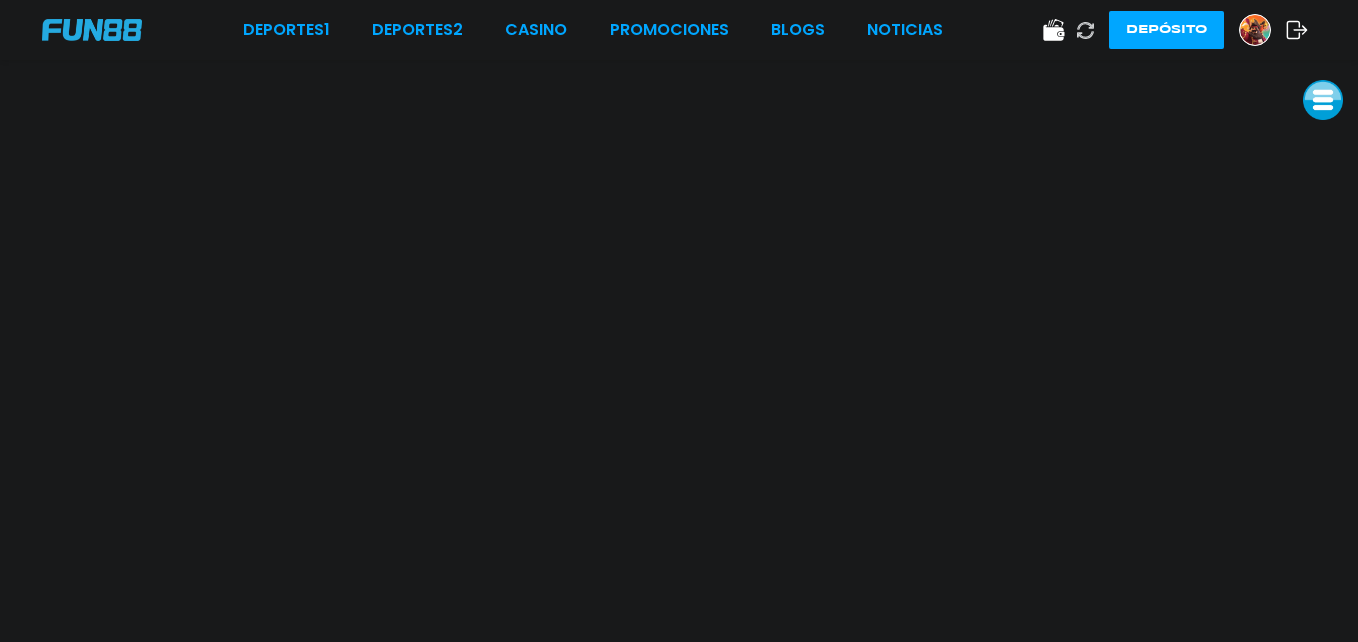 click at bounding box center (1255, 30) 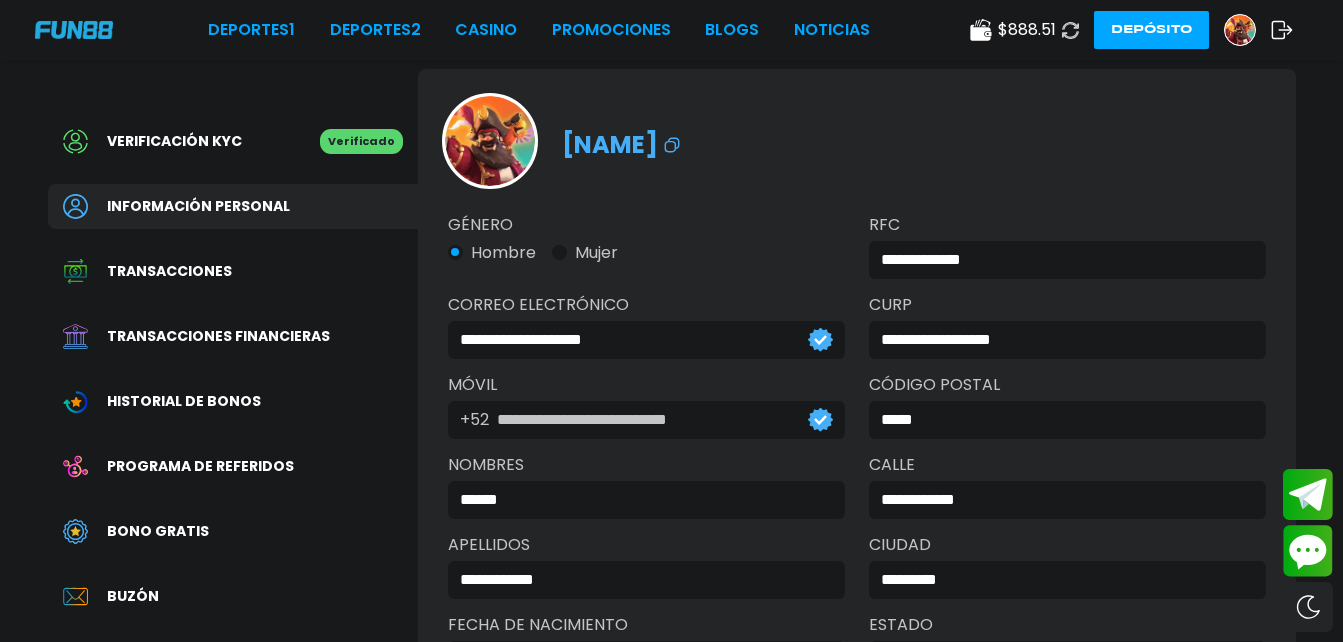 scroll, scrollTop: 37, scrollLeft: 0, axis: vertical 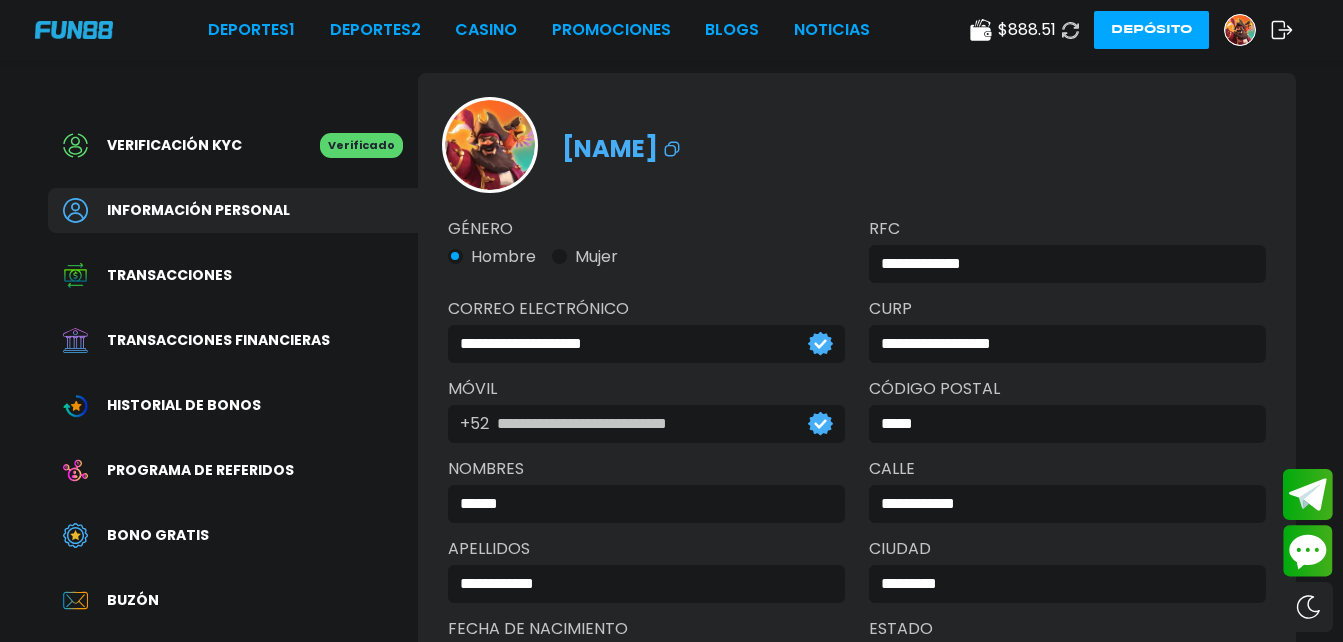 click on "Depósito" at bounding box center (1151, 30) 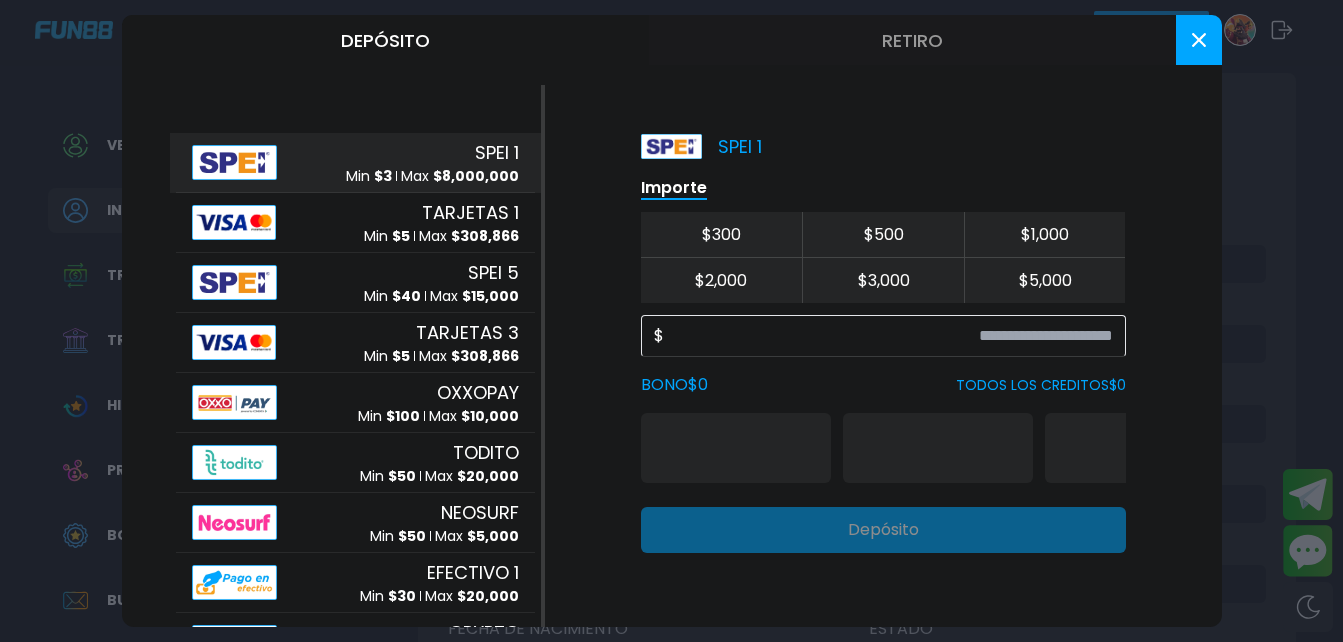 click on "Retiro" at bounding box center (912, 40) 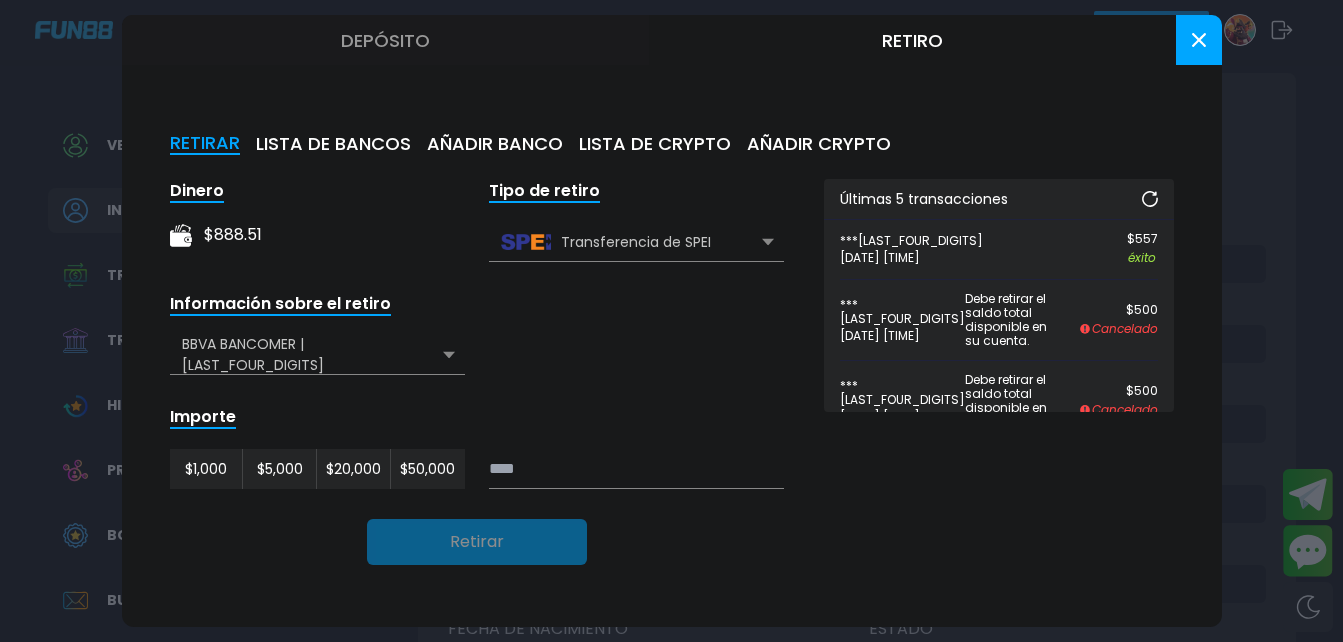 click at bounding box center [636, 469] 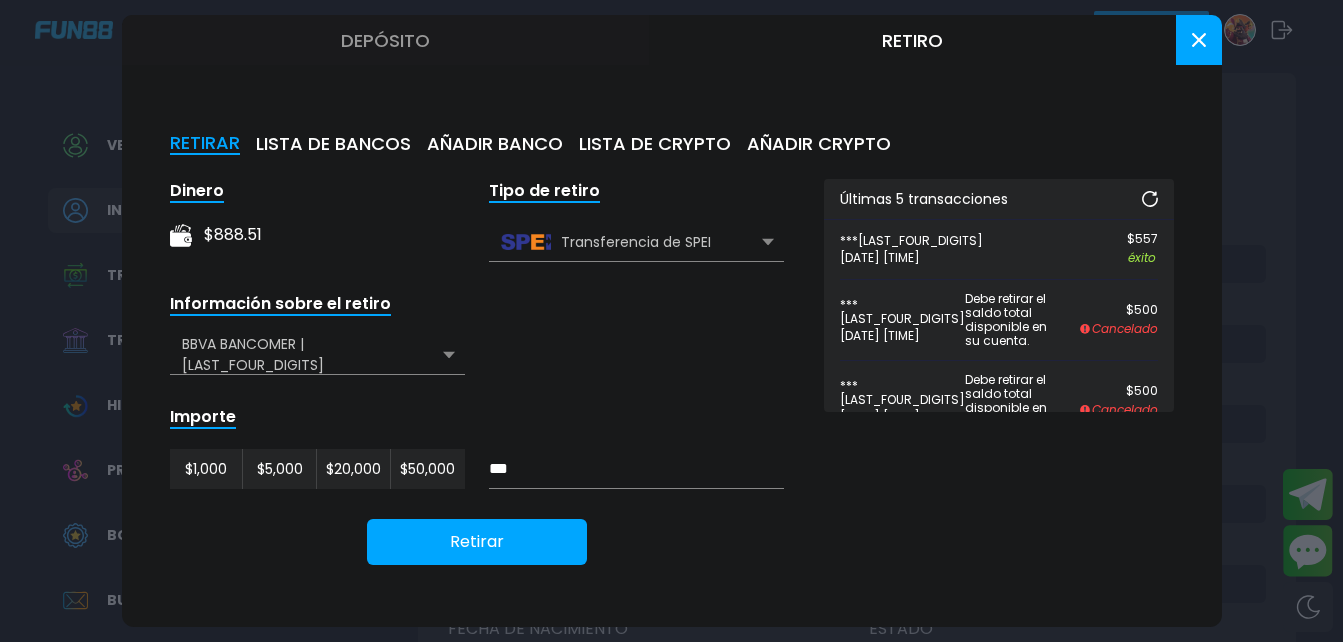 type on "***" 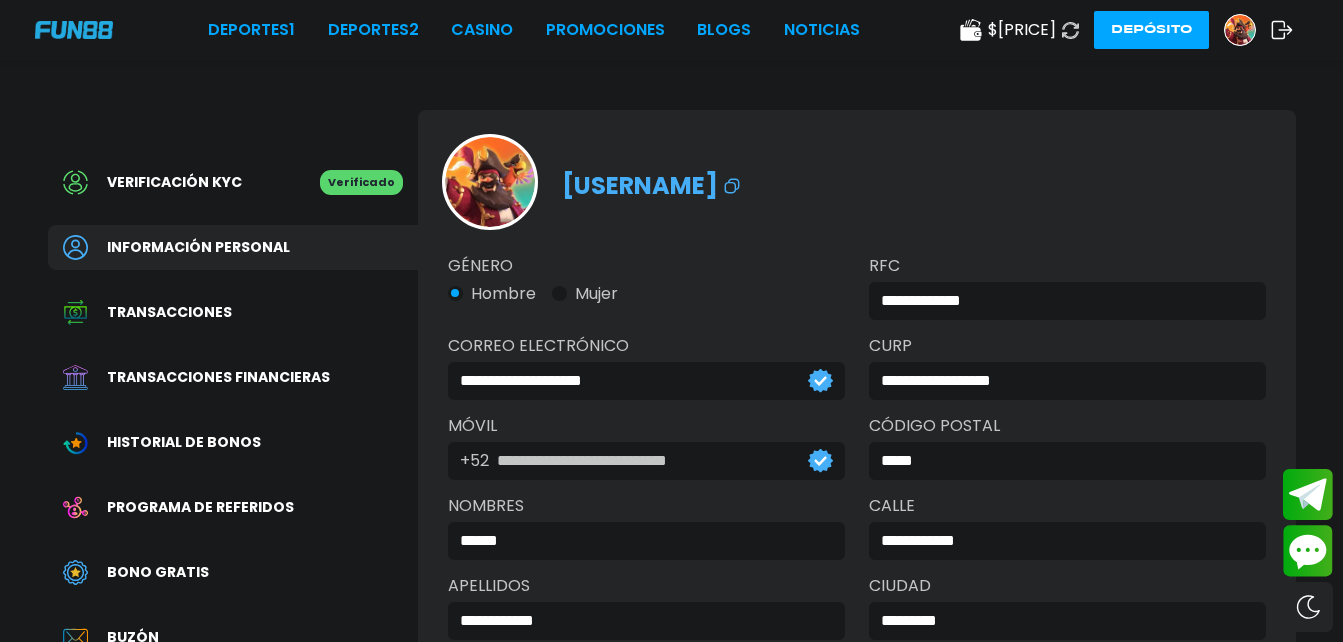 scroll, scrollTop: 37, scrollLeft: 0, axis: vertical 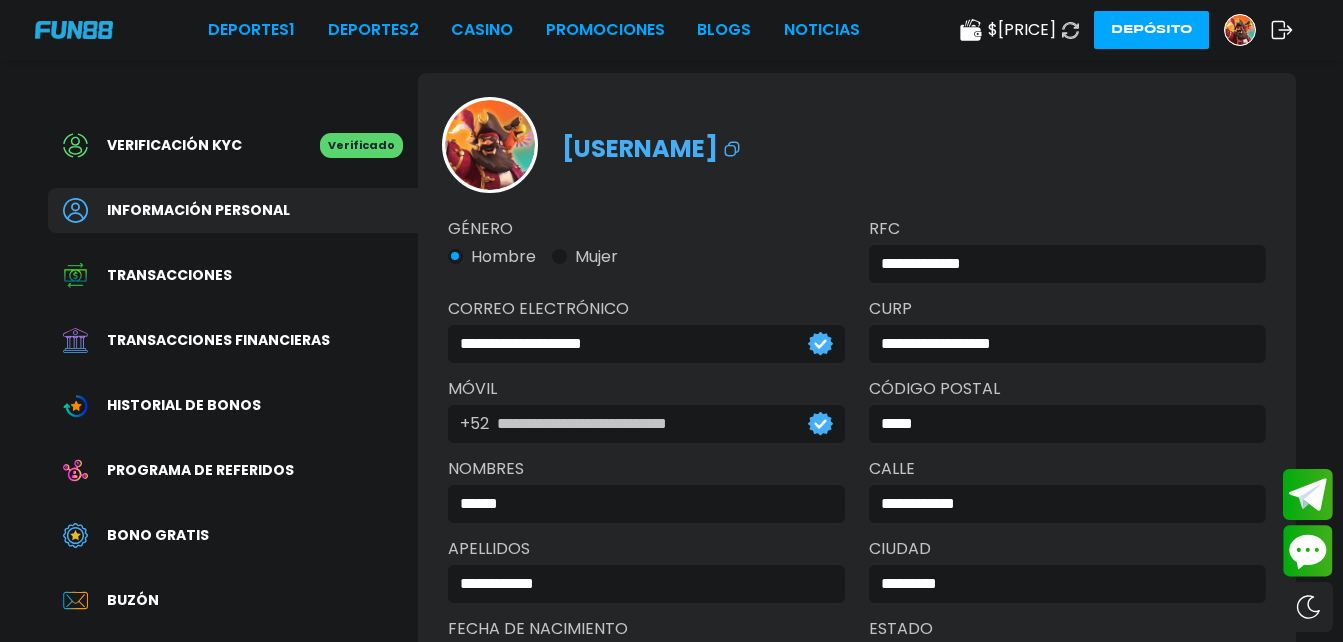 click on "Transacciones financieras" at bounding box center (233, 340) 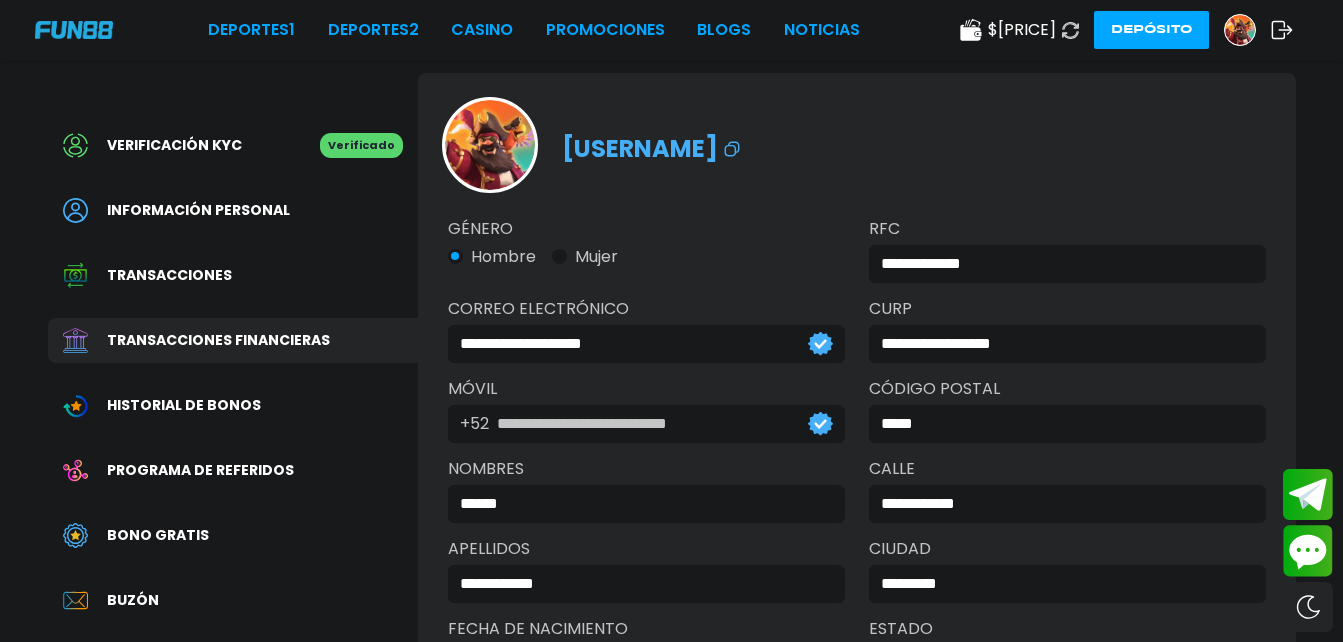 scroll, scrollTop: 0, scrollLeft: 0, axis: both 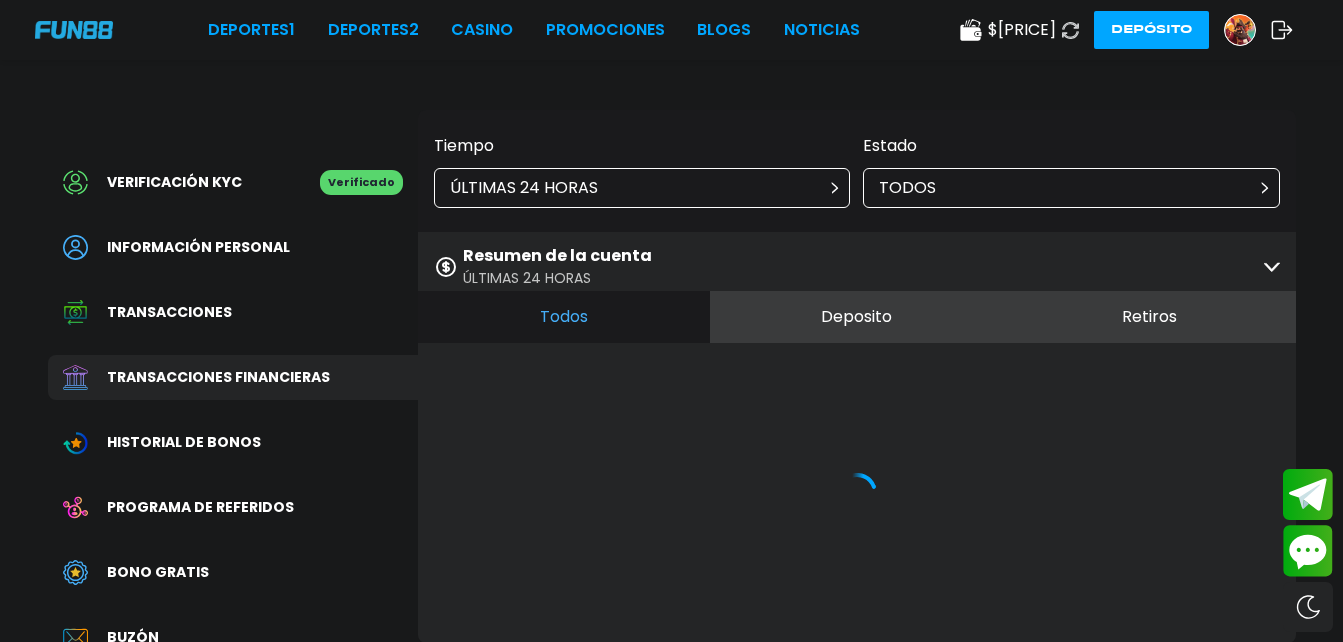 click on "Transacciones" at bounding box center [169, 312] 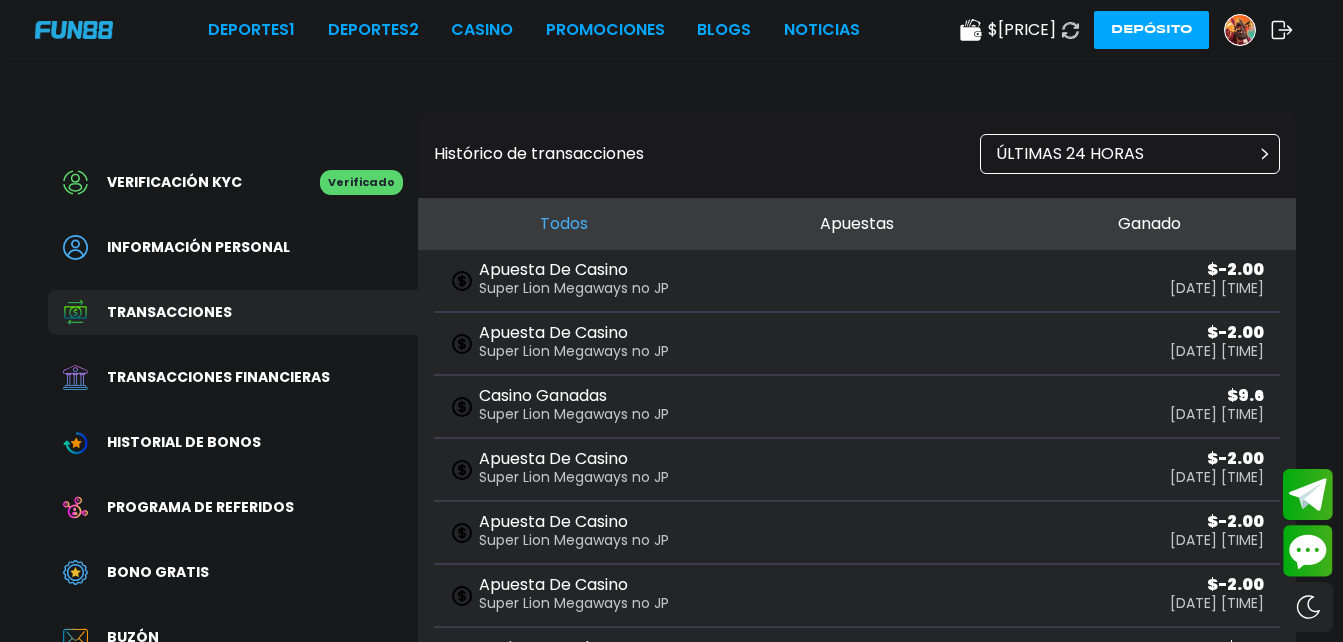 click on "Transacciones financieras" at bounding box center (218, 377) 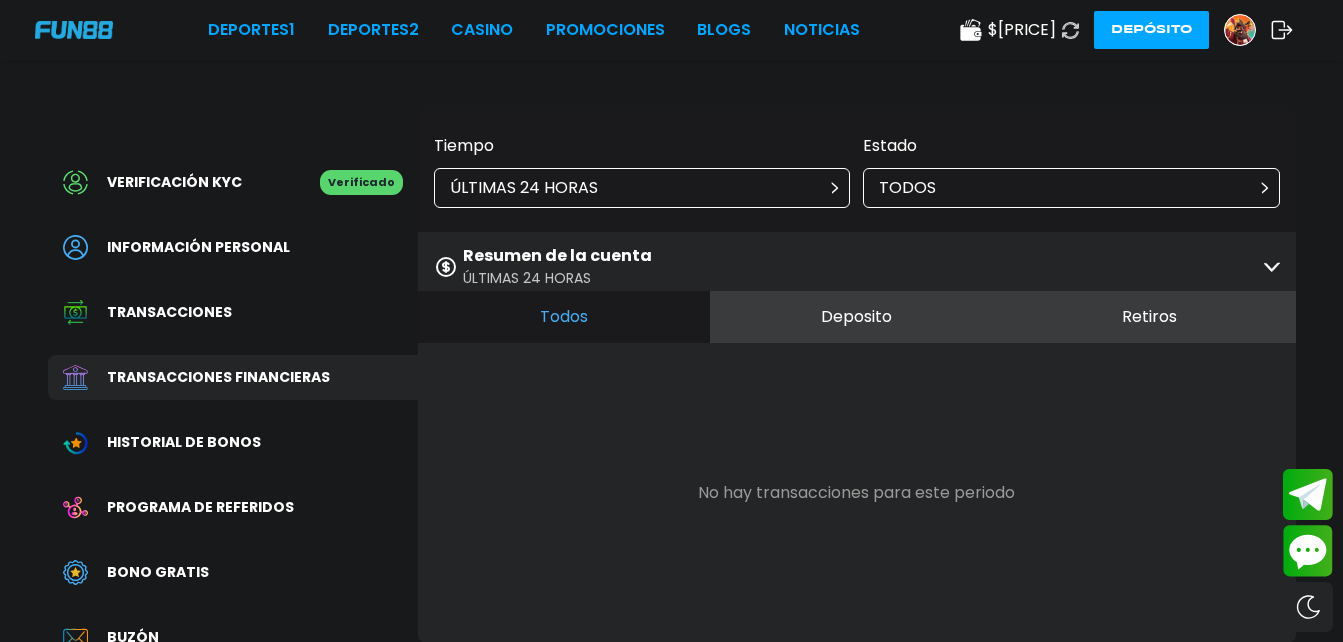 click on "Retiros" at bounding box center (1149, 317) 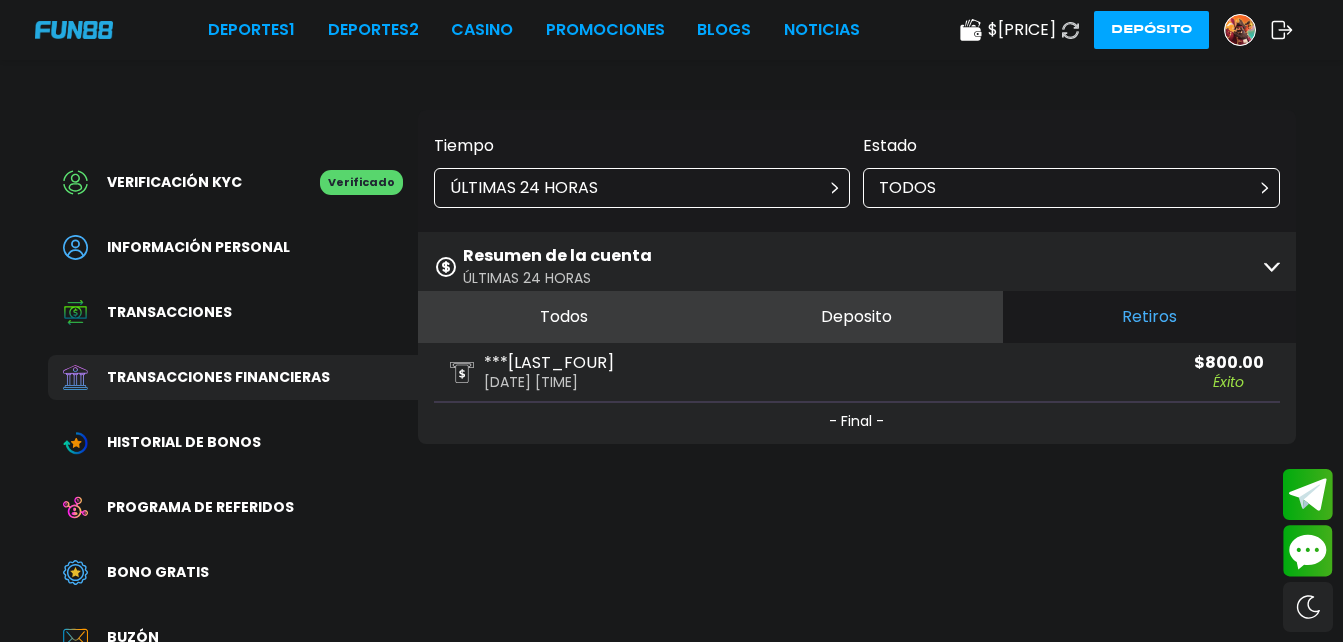 click at bounding box center [1240, 30] 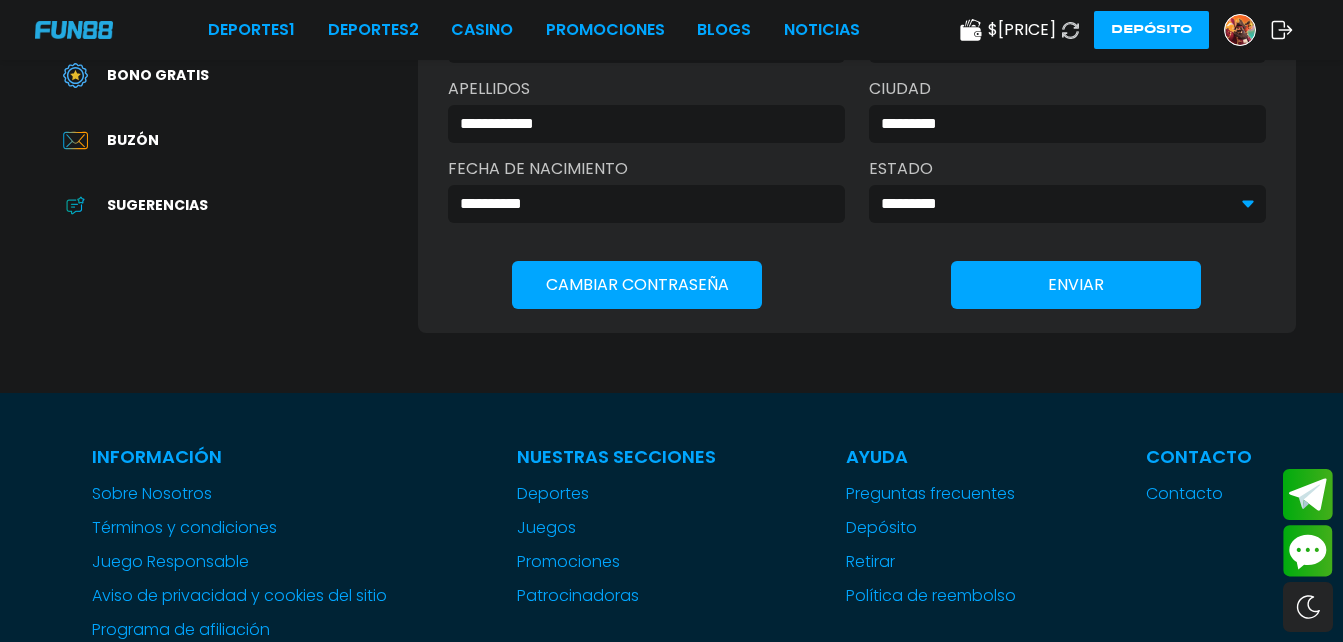 scroll, scrollTop: 502, scrollLeft: 0, axis: vertical 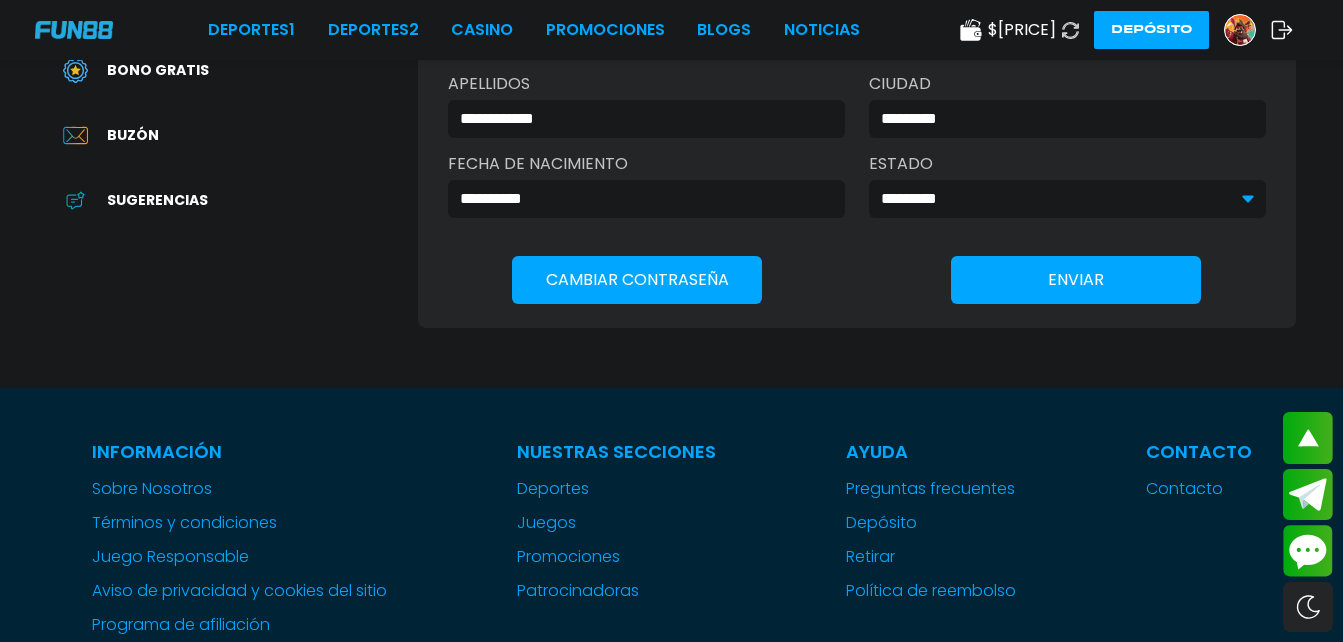 click 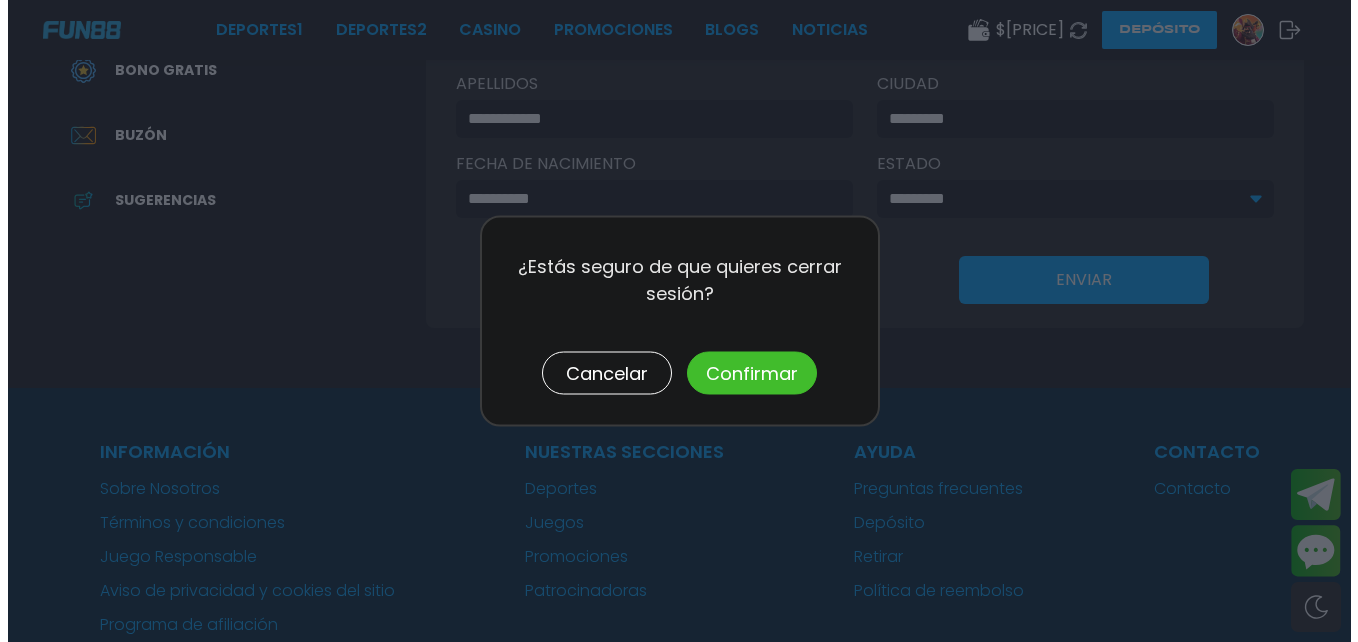 scroll, scrollTop: 0, scrollLeft: 0, axis: both 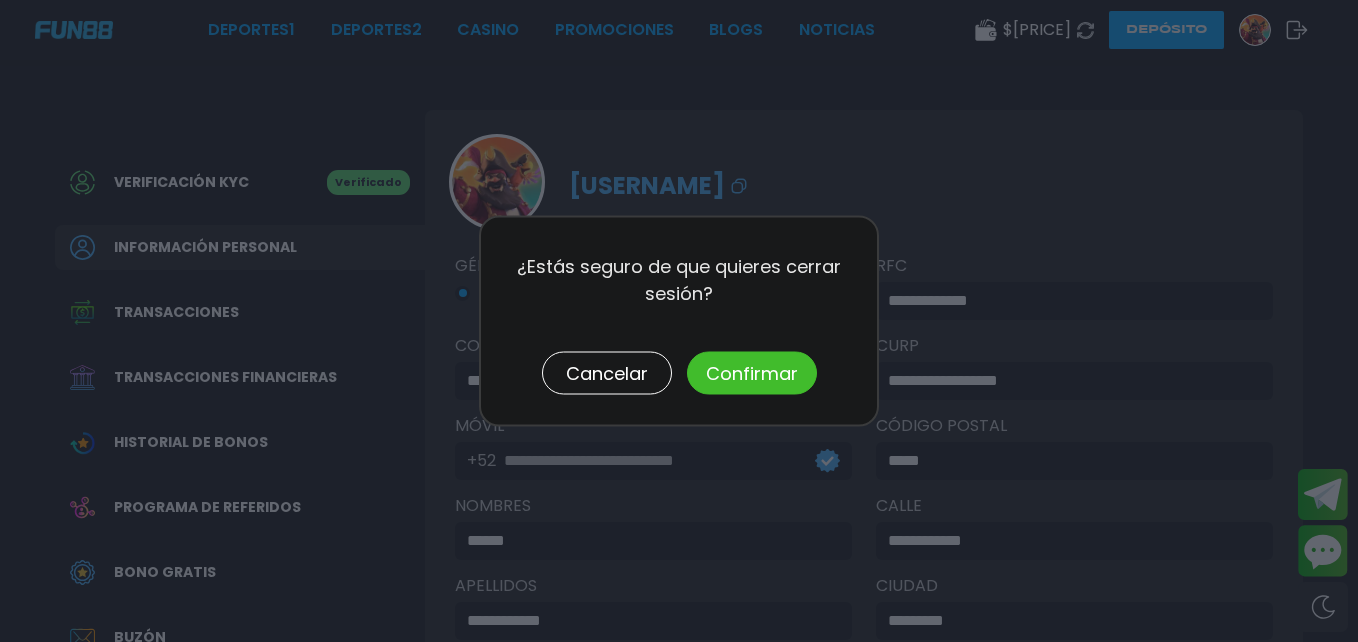 click on "Confirmar" at bounding box center [752, 373] 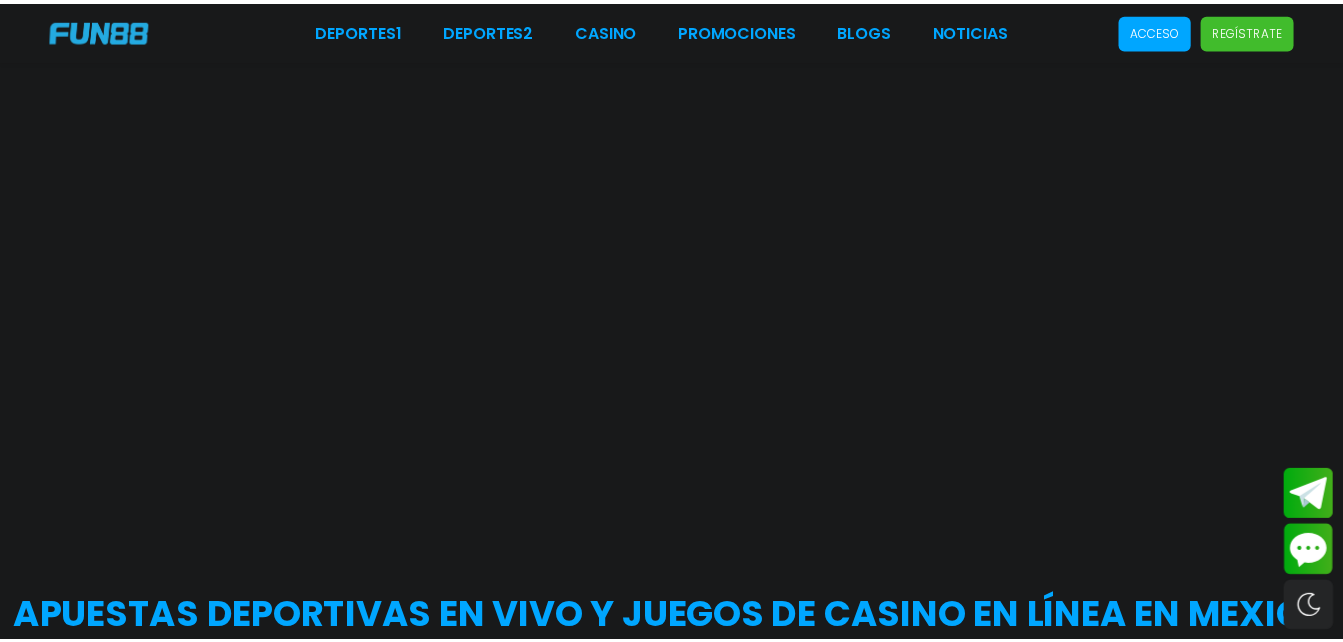 scroll, scrollTop: 0, scrollLeft: 0, axis: both 